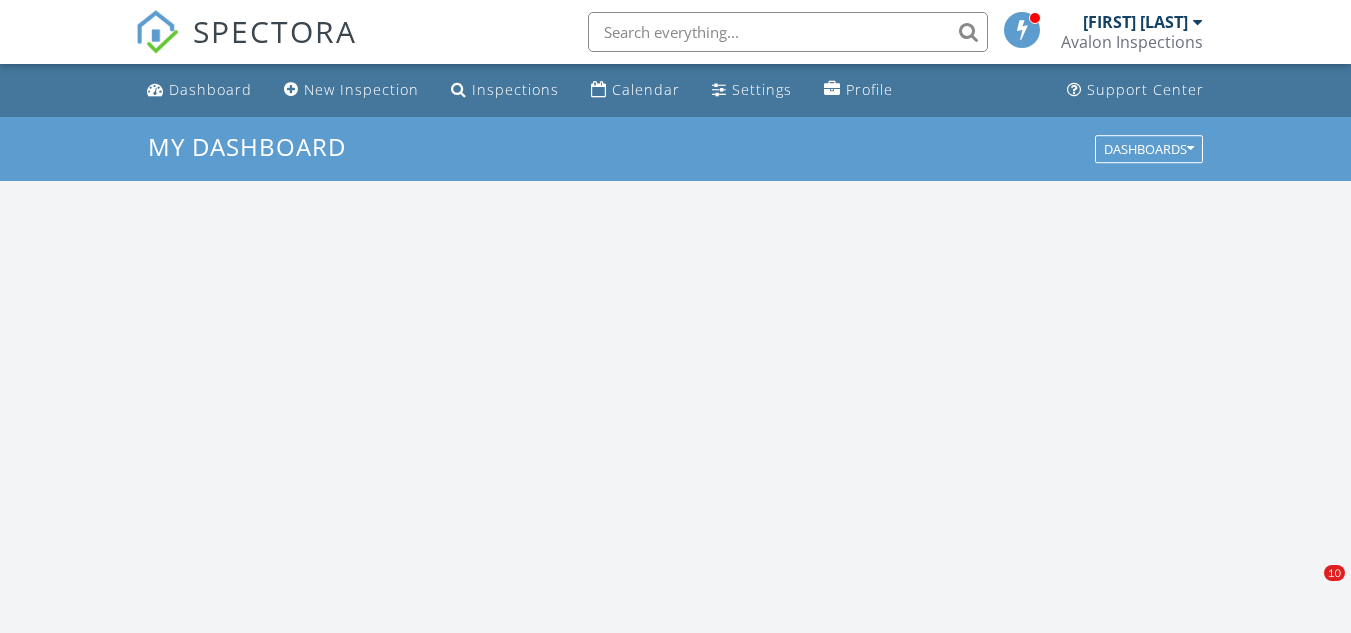 scroll, scrollTop: 0, scrollLeft: 0, axis: both 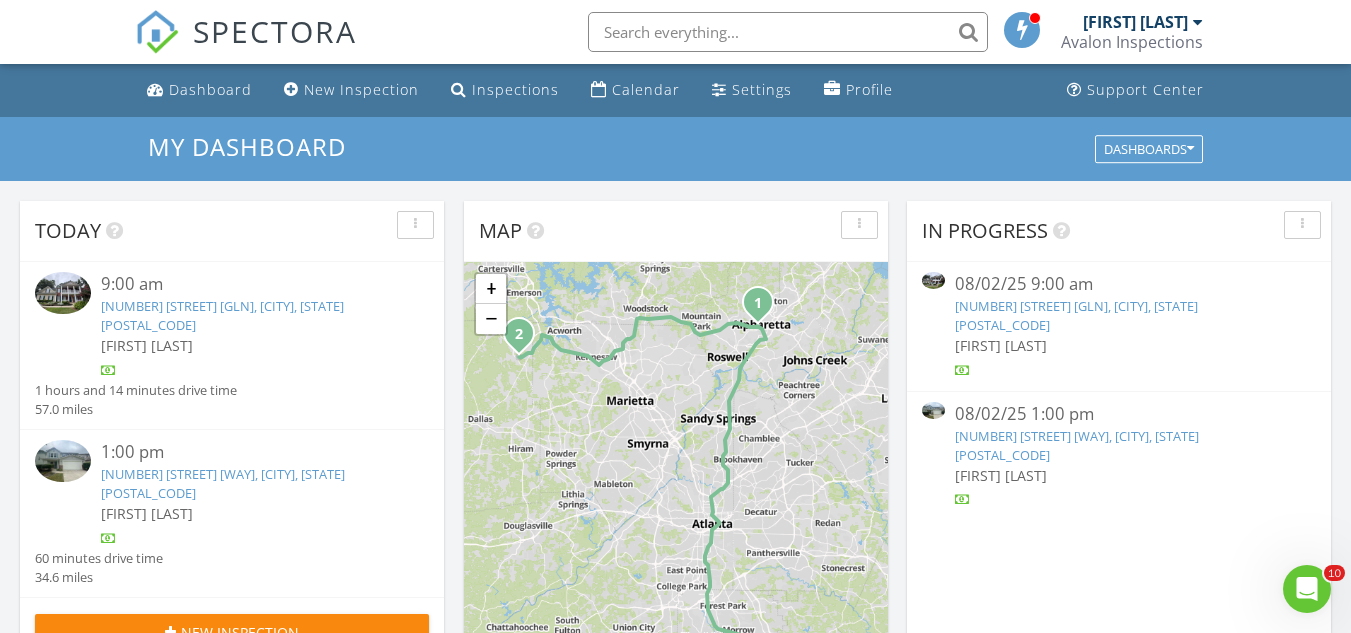 click on "2015 Willshire Gln, Alpharetta, GA 30009" at bounding box center [222, 315] 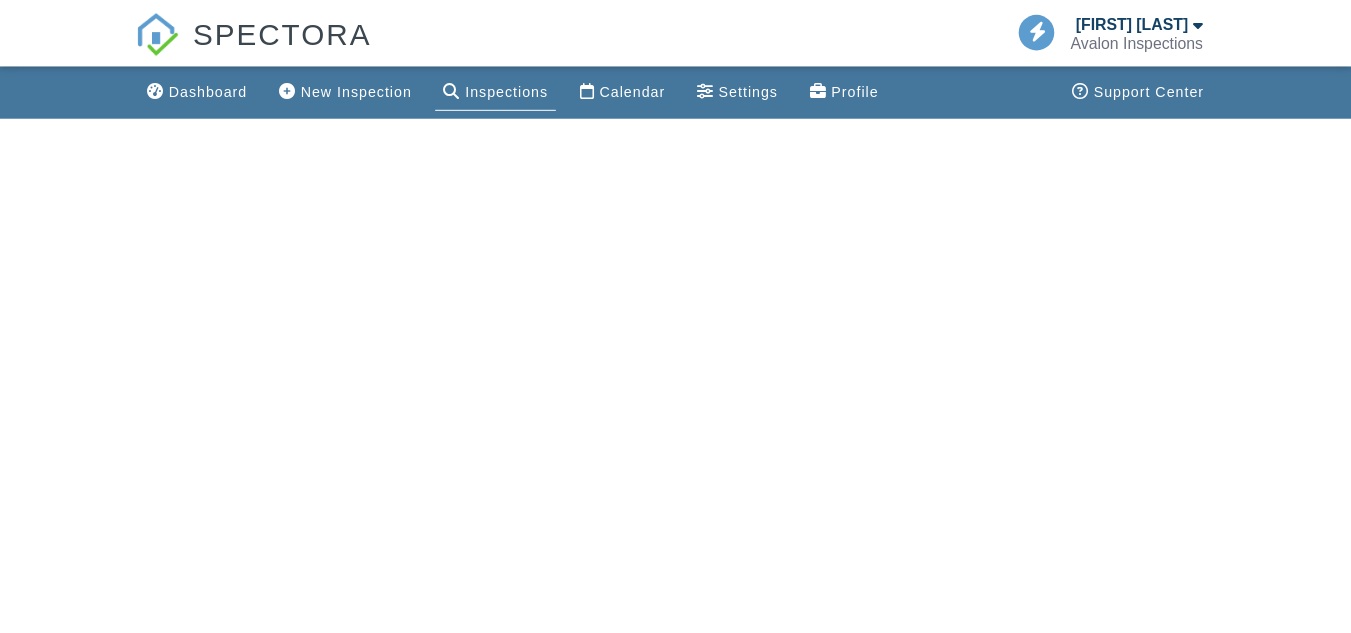 scroll, scrollTop: 0, scrollLeft: 0, axis: both 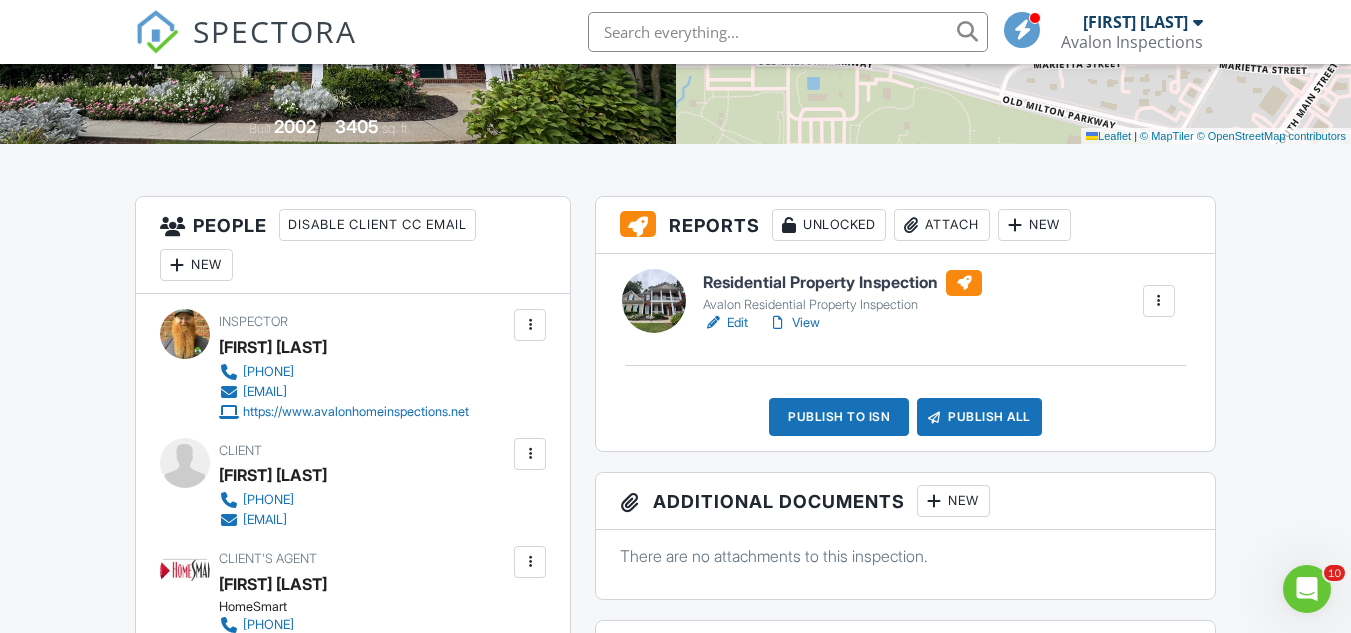 click on "Edit" at bounding box center [725, 323] 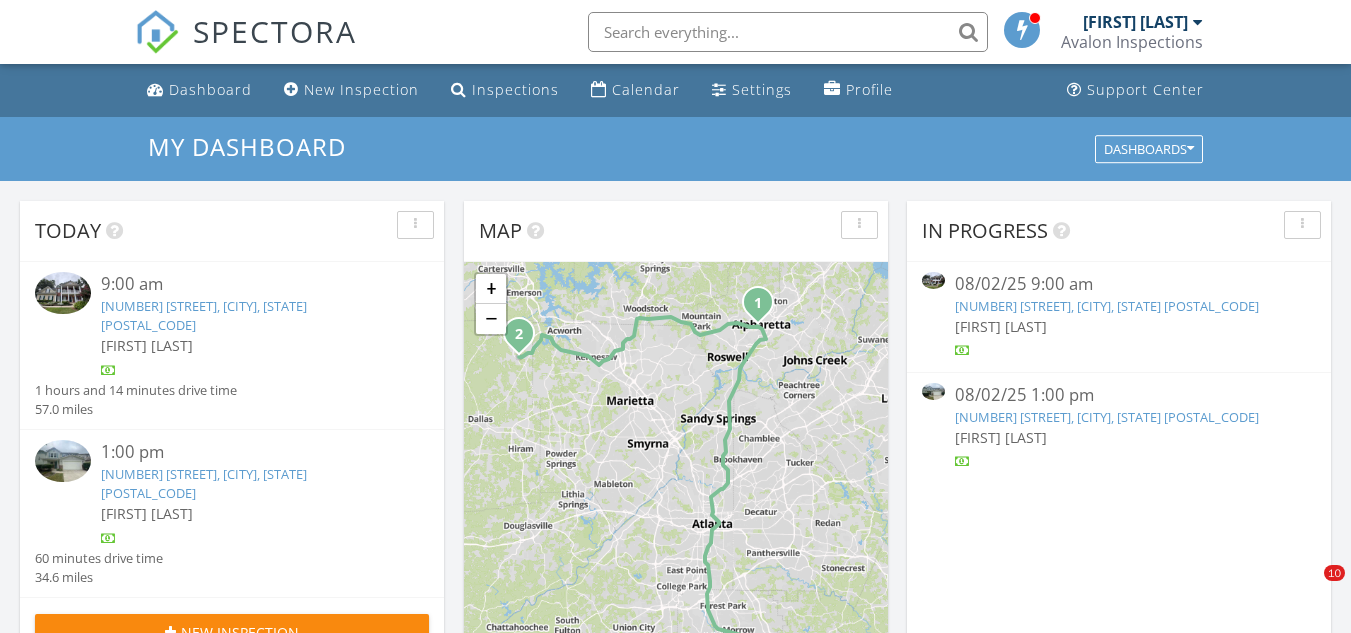 scroll, scrollTop: 0, scrollLeft: 0, axis: both 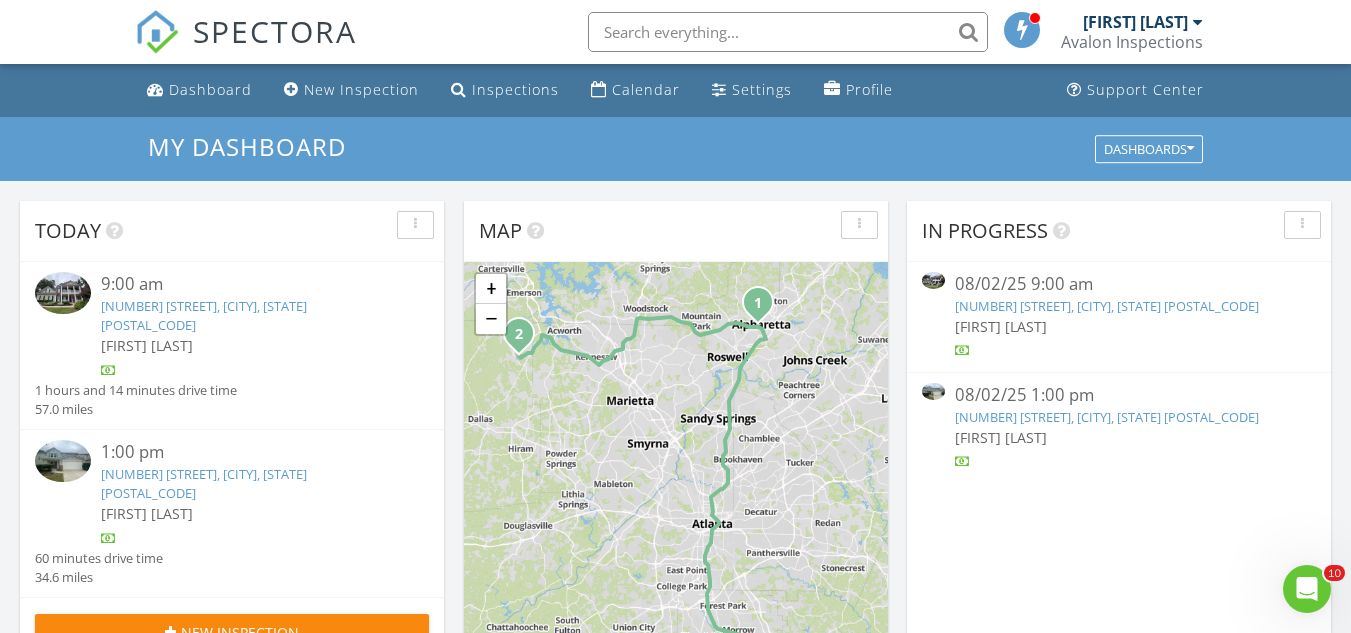click on "[FIRST] [LAST]" at bounding box center (249, 513) 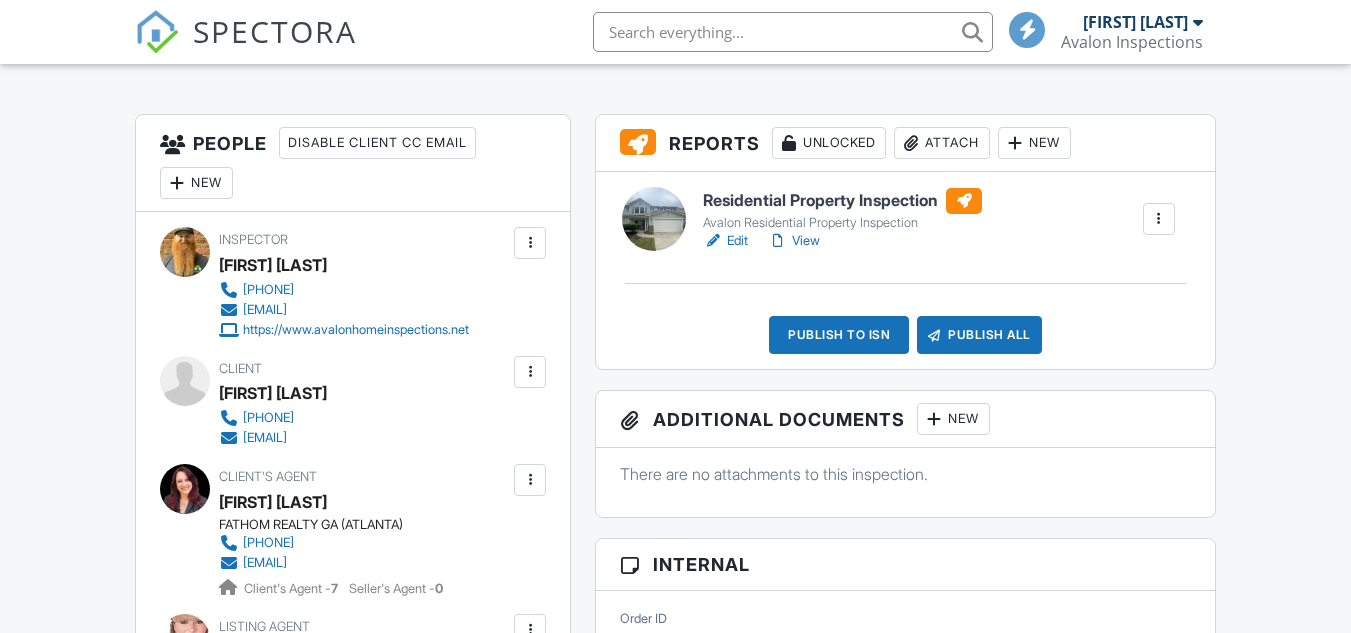 scroll, scrollTop: 472, scrollLeft: 0, axis: vertical 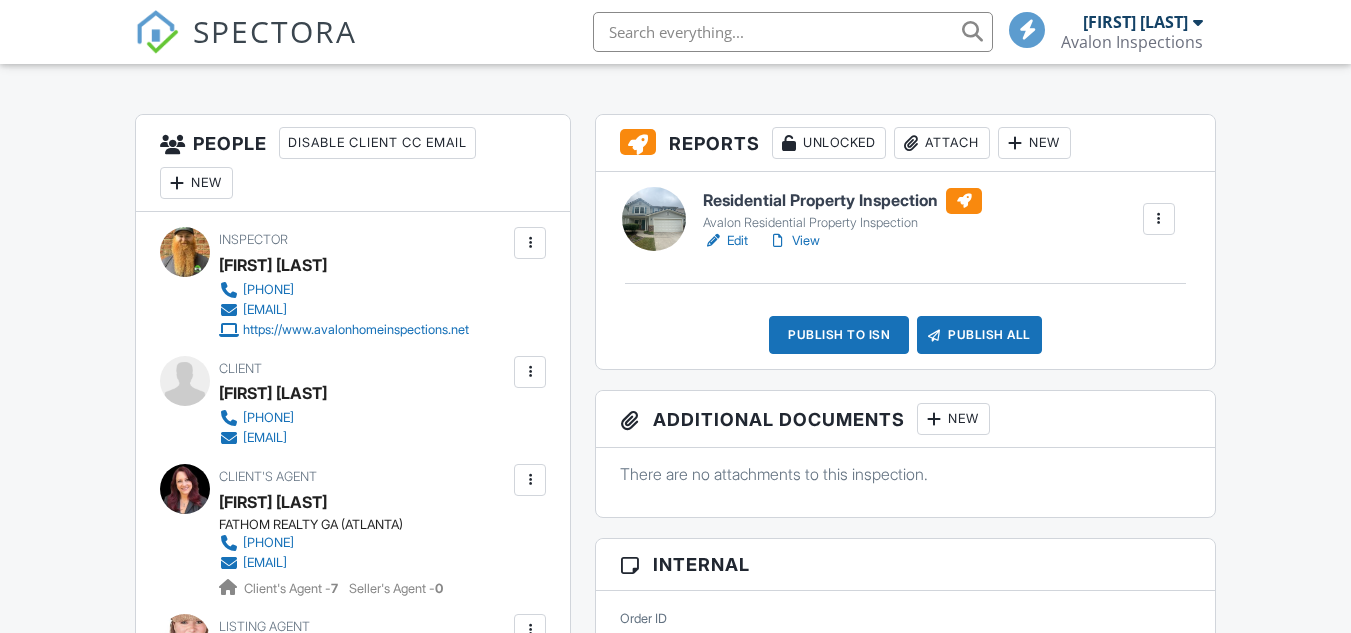 click on "Edit" at bounding box center [725, 241] 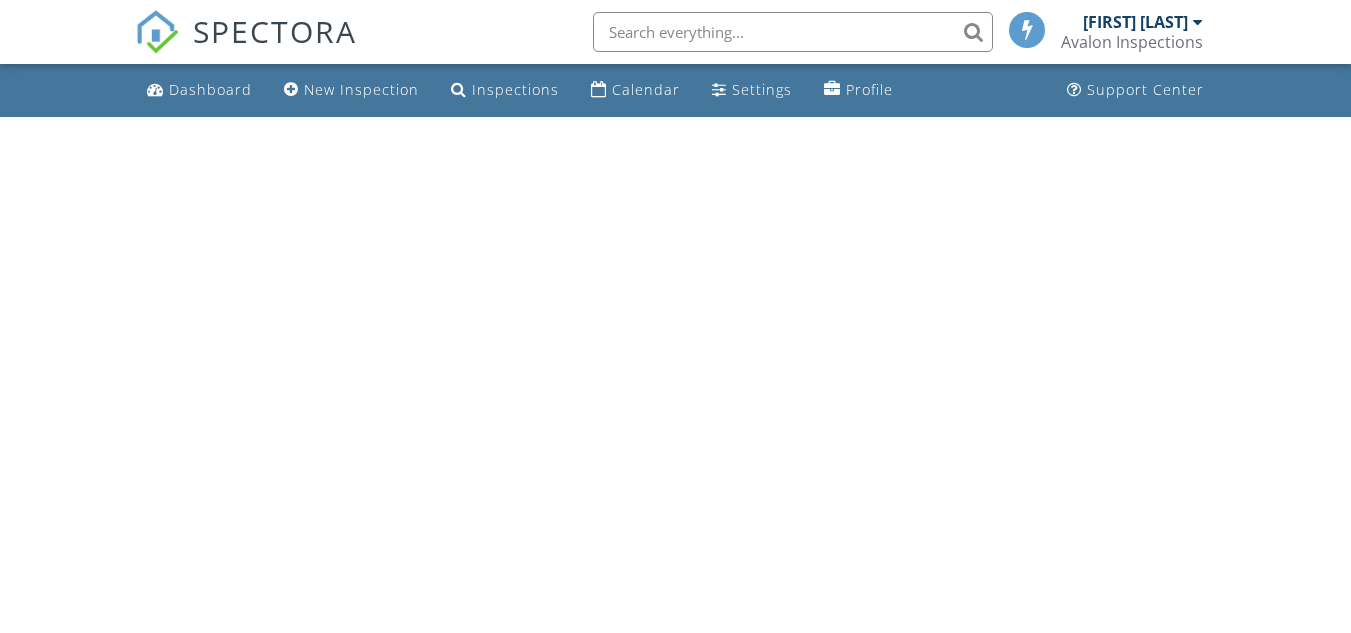 scroll, scrollTop: 0, scrollLeft: 0, axis: both 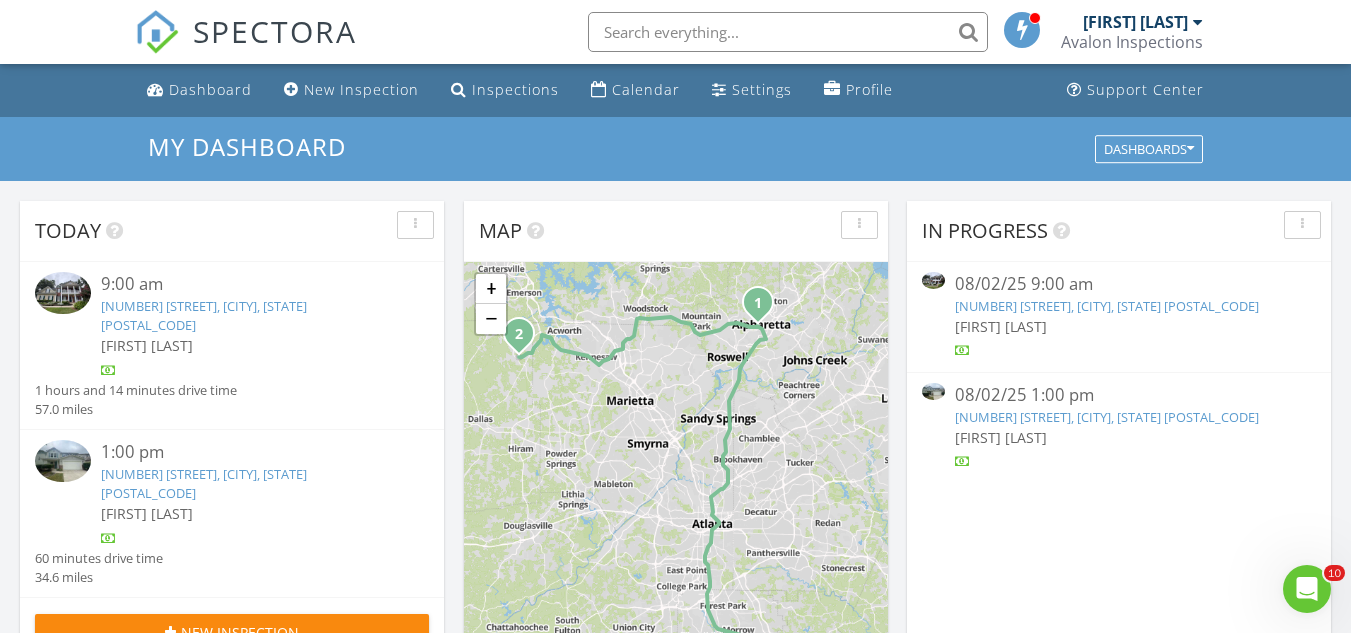 click on "2015 Willshire Gln, Alpharetta, GA 30009" at bounding box center [204, 315] 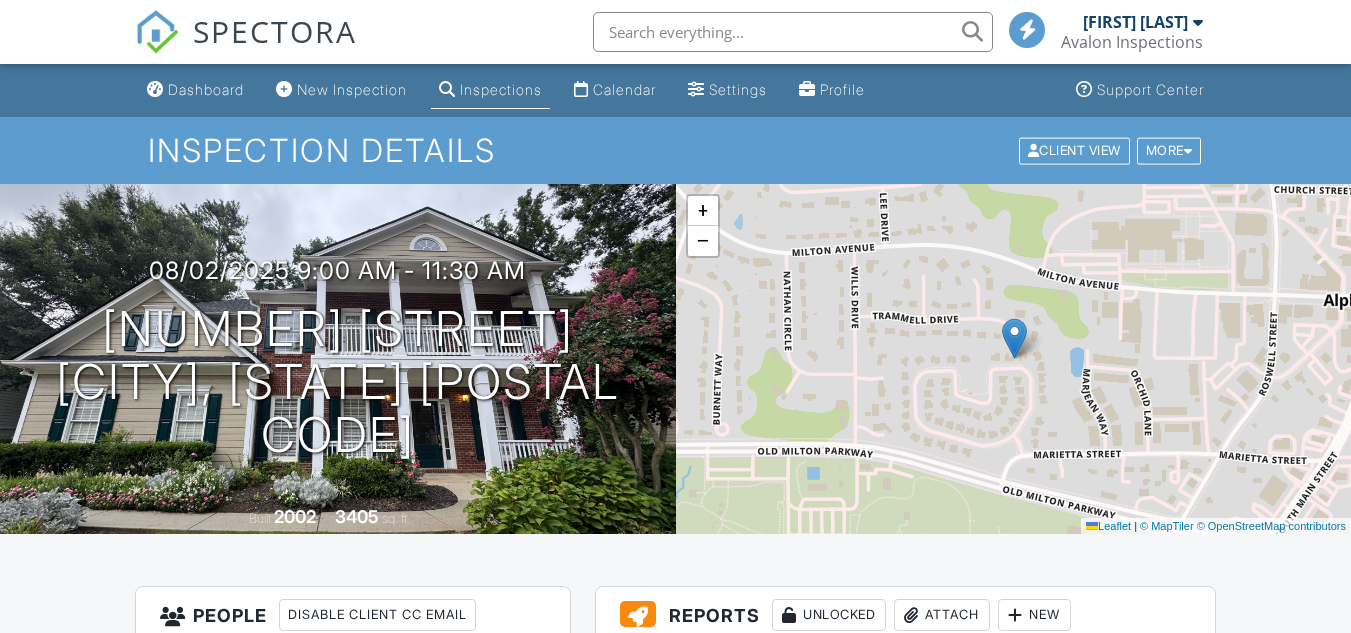 scroll, scrollTop: 0, scrollLeft: 0, axis: both 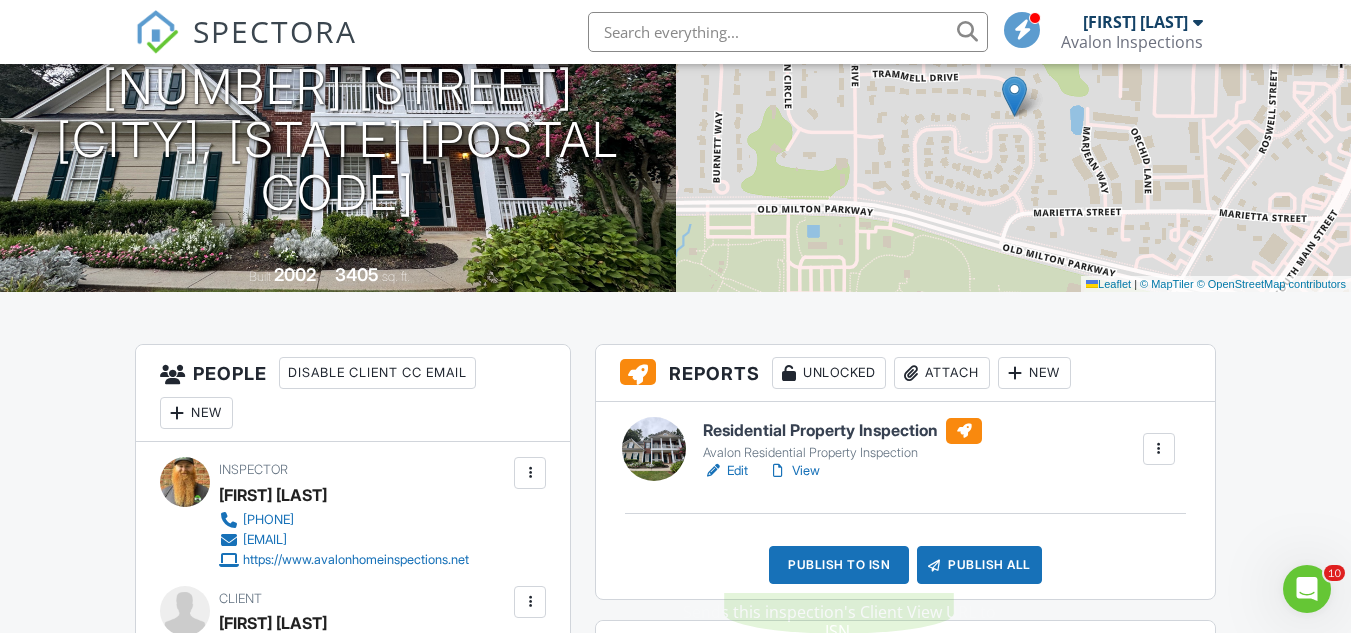click on "Publish to ISN" at bounding box center [839, 565] 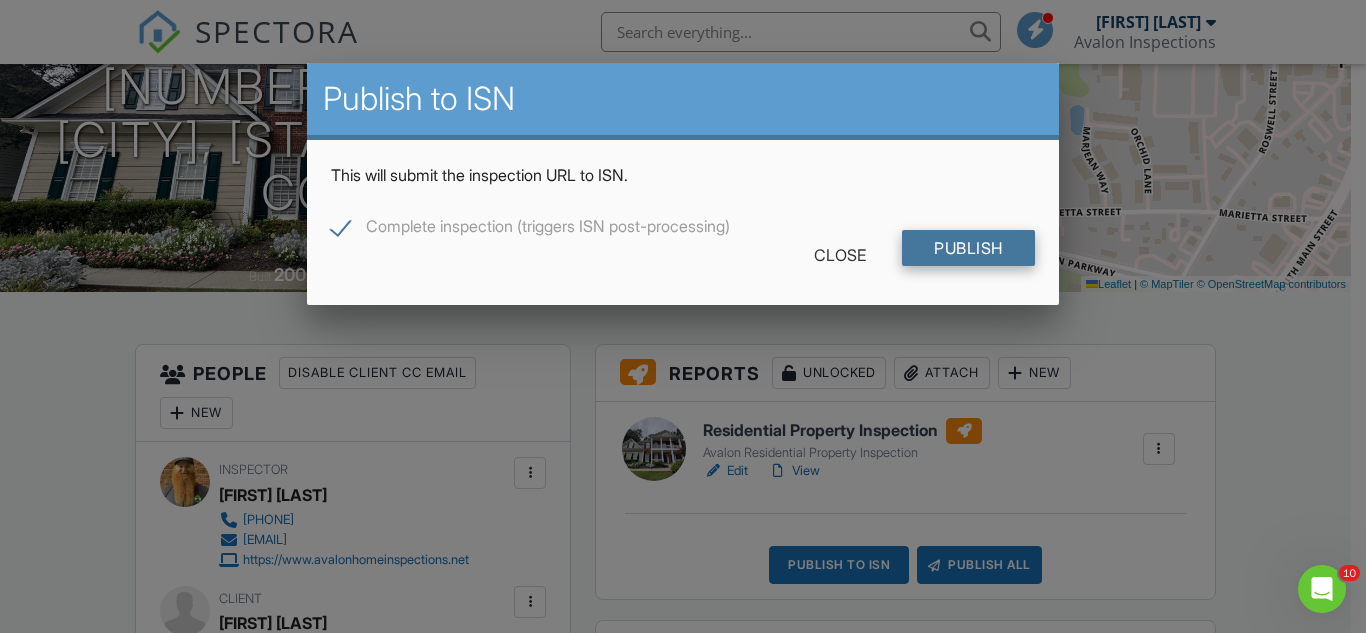 click on "Publish" at bounding box center (968, 248) 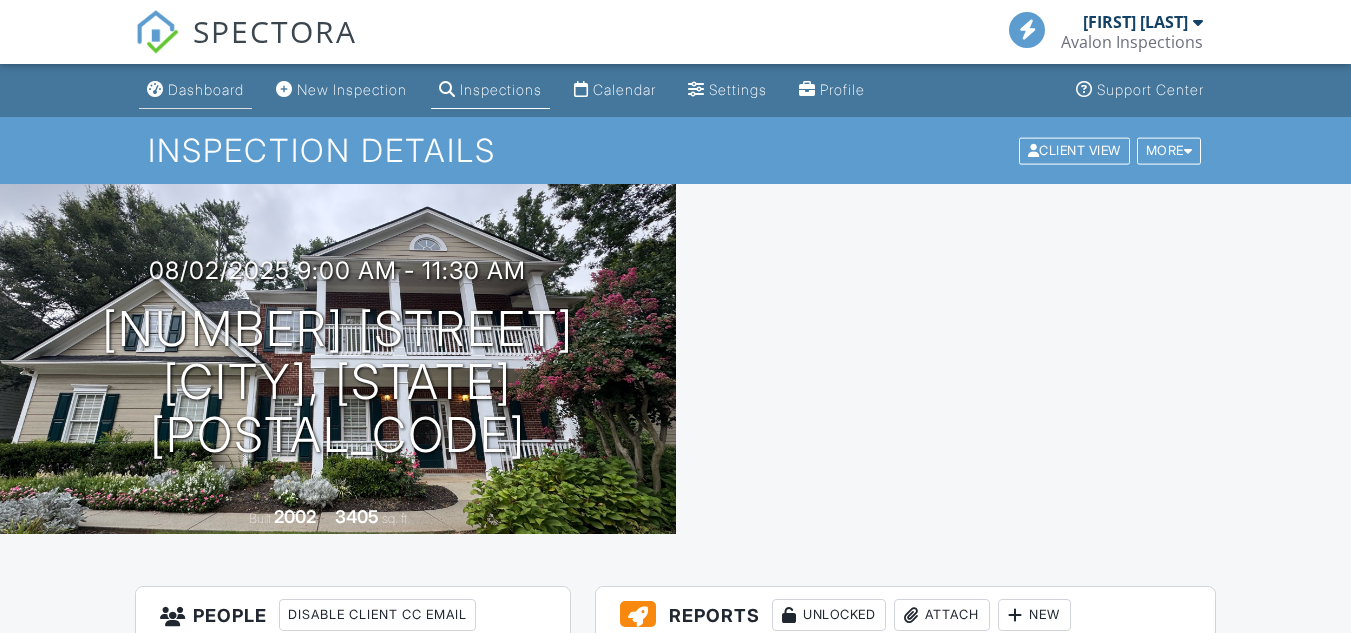 scroll, scrollTop: 0, scrollLeft: 0, axis: both 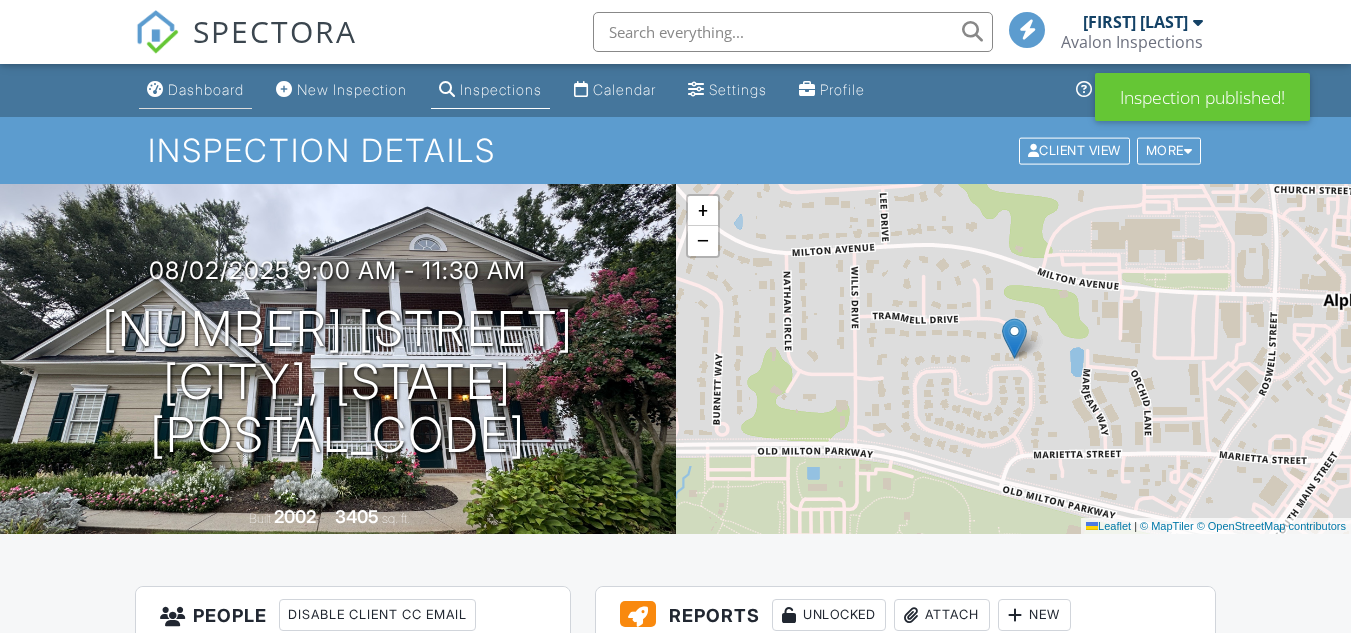 click on "Dashboard" at bounding box center [206, 89] 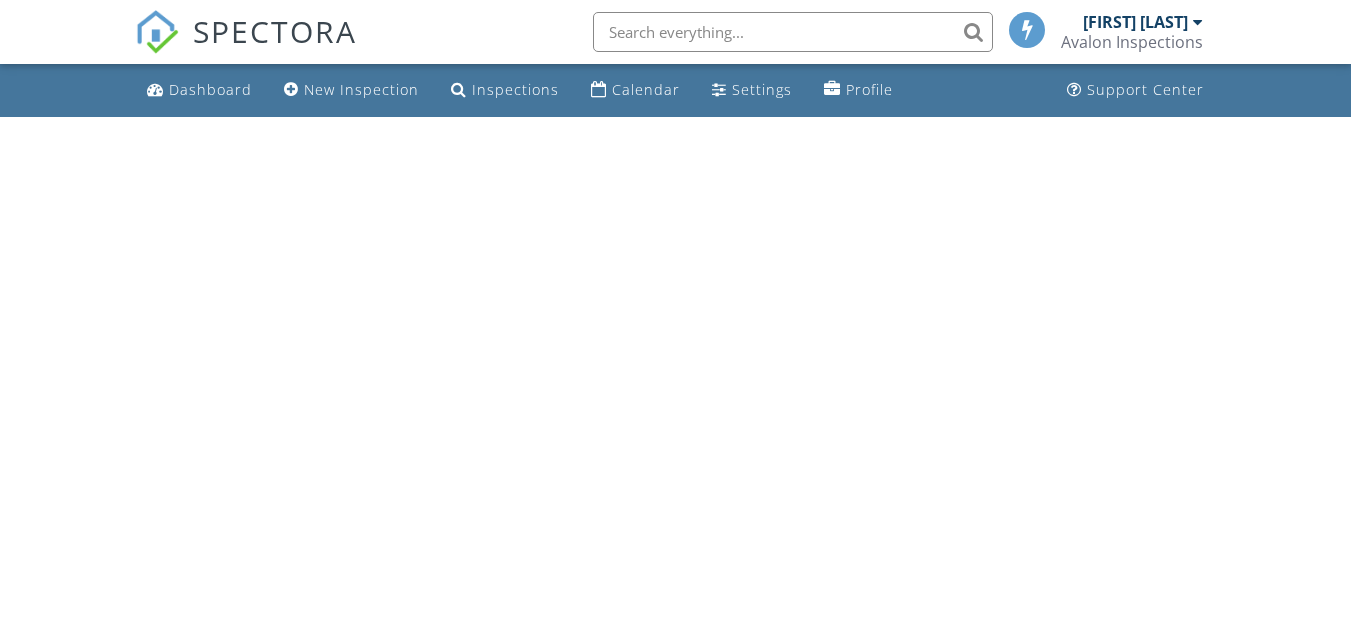 scroll, scrollTop: 0, scrollLeft: 0, axis: both 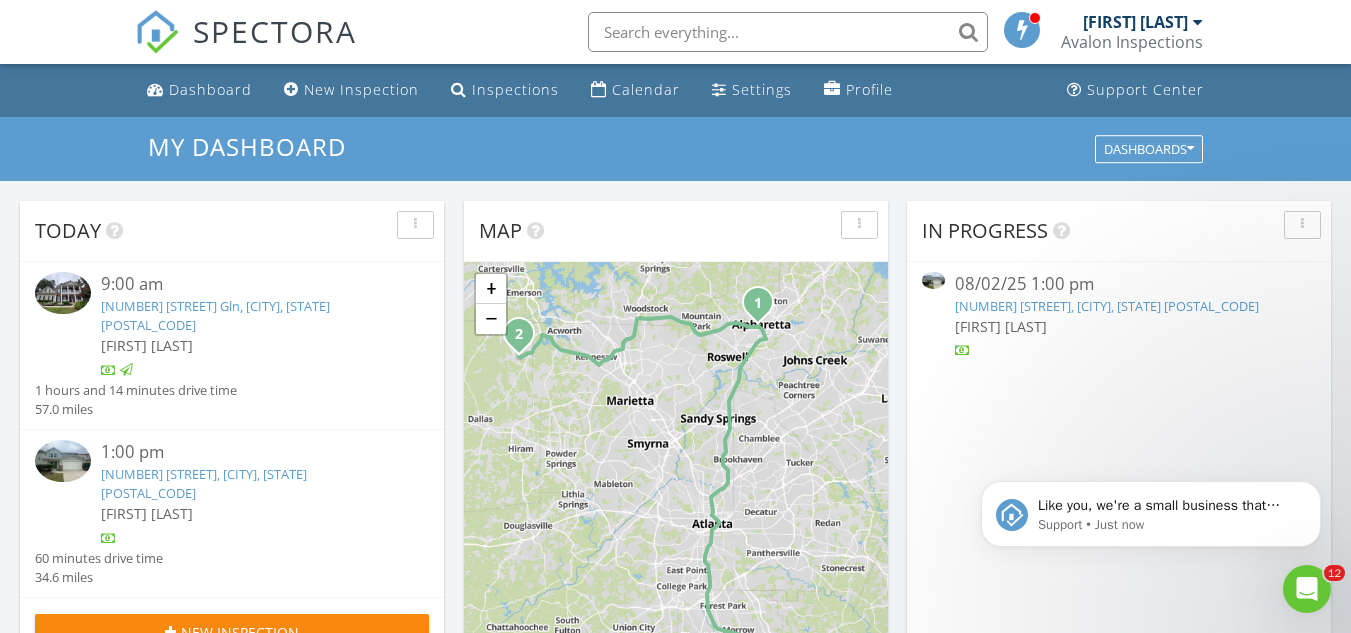 click on "196 Parkmont Way, Dallas, GA 30132" at bounding box center (204, 483) 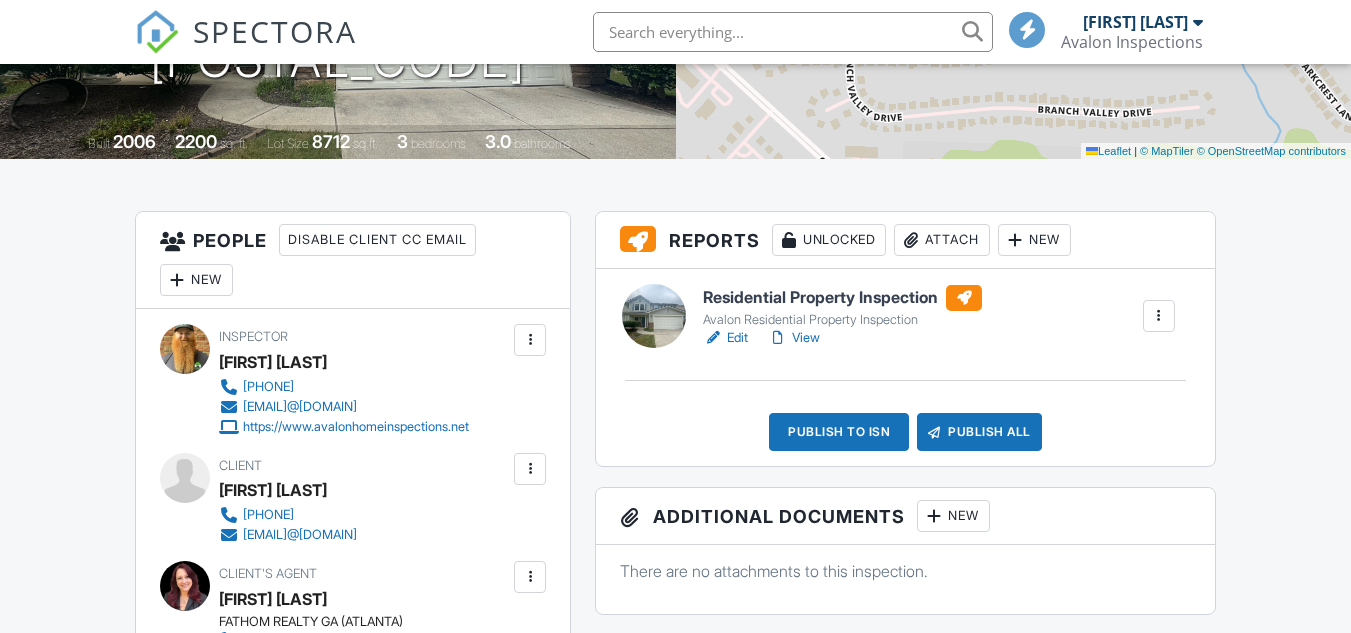 scroll, scrollTop: 377, scrollLeft: 0, axis: vertical 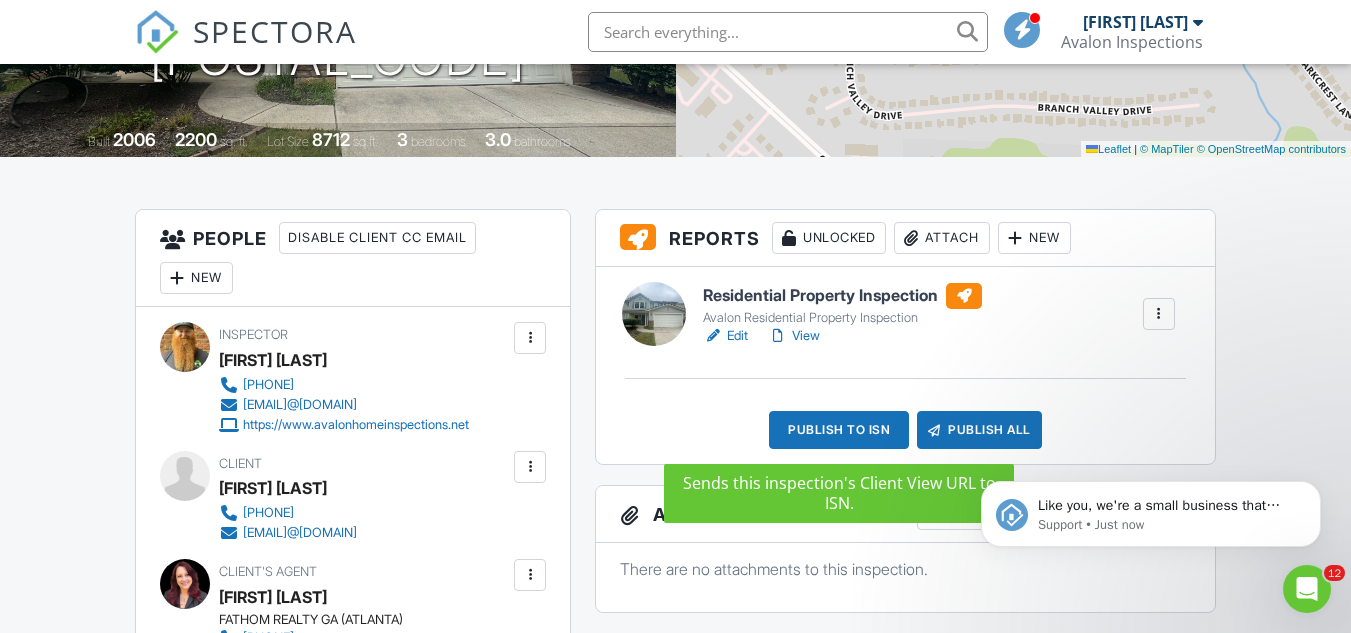 click on "Publish to ISN" at bounding box center [839, 430] 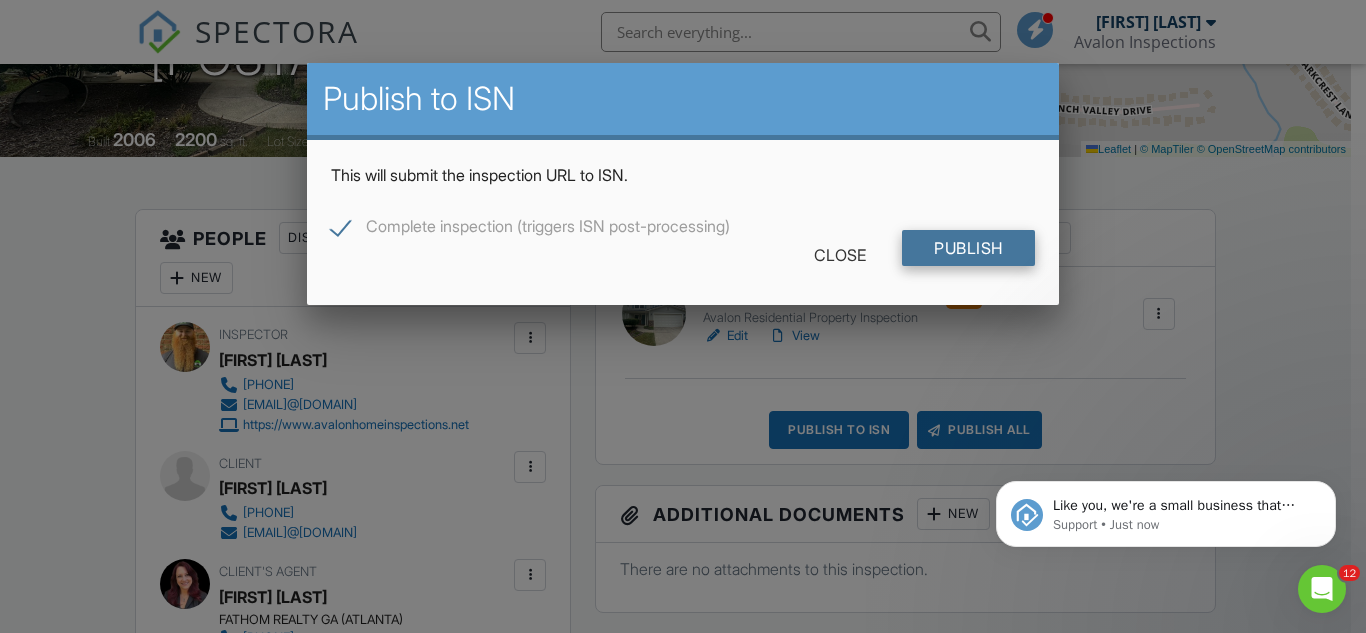 click on "Publish" at bounding box center [968, 248] 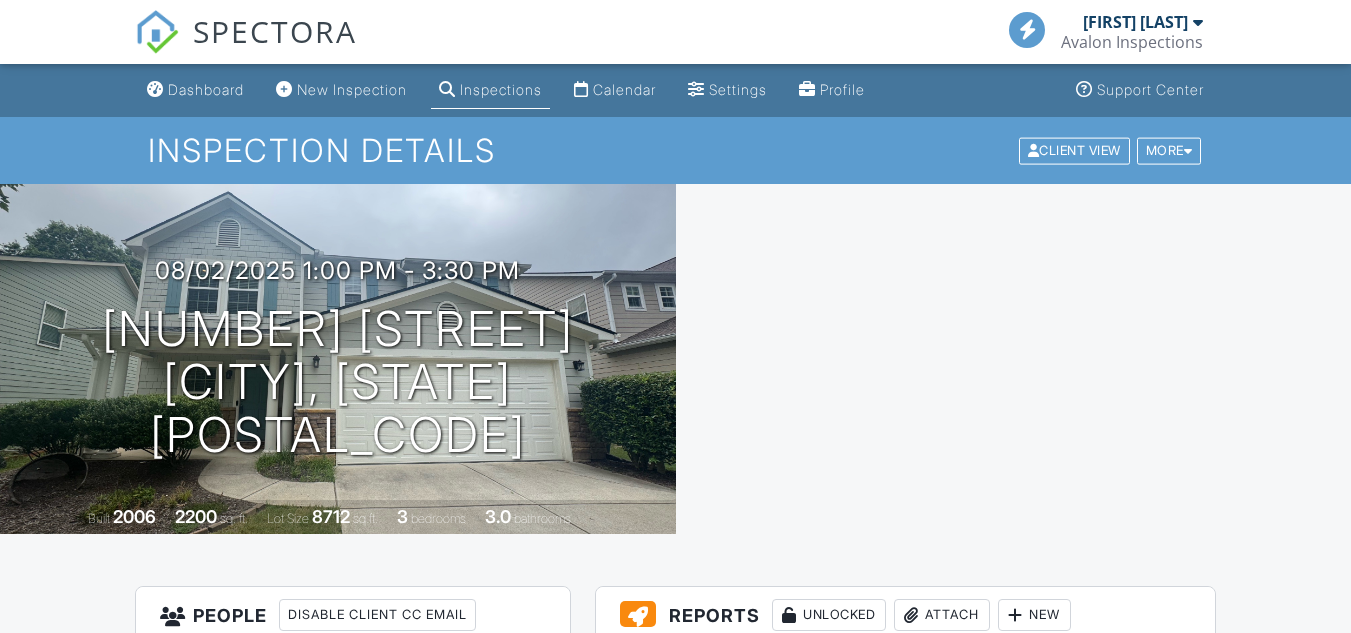 scroll, scrollTop: 0, scrollLeft: 0, axis: both 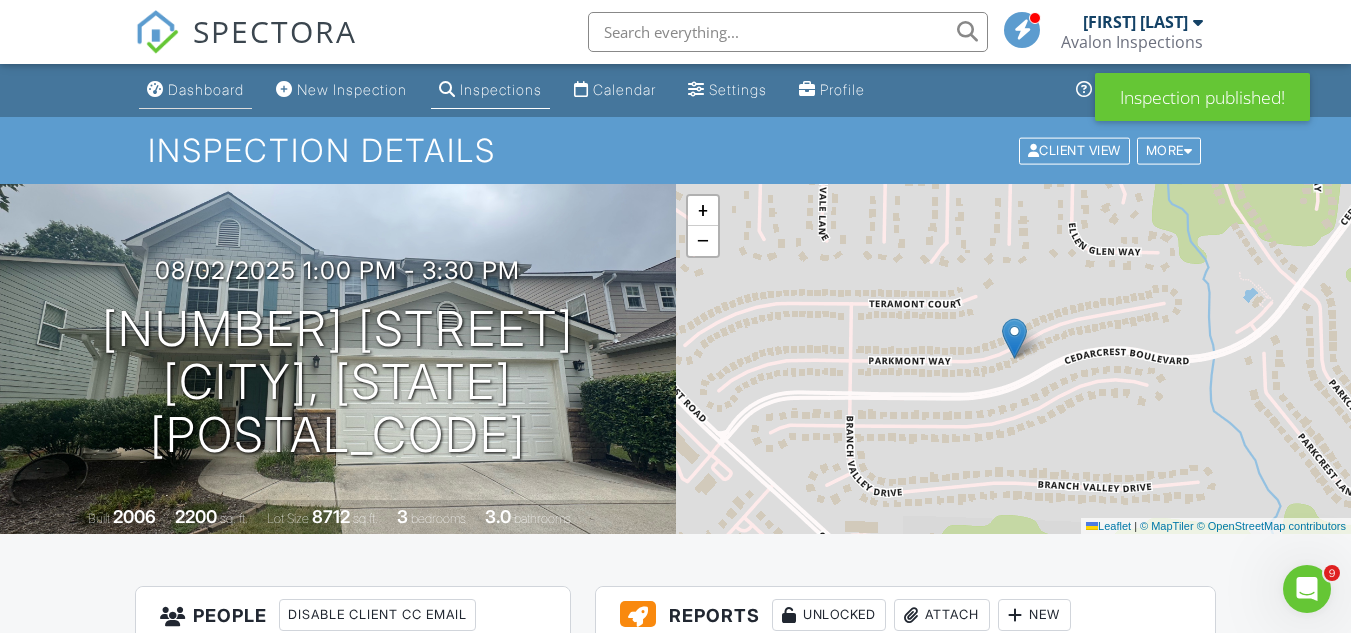 click on "Dashboard" at bounding box center (206, 89) 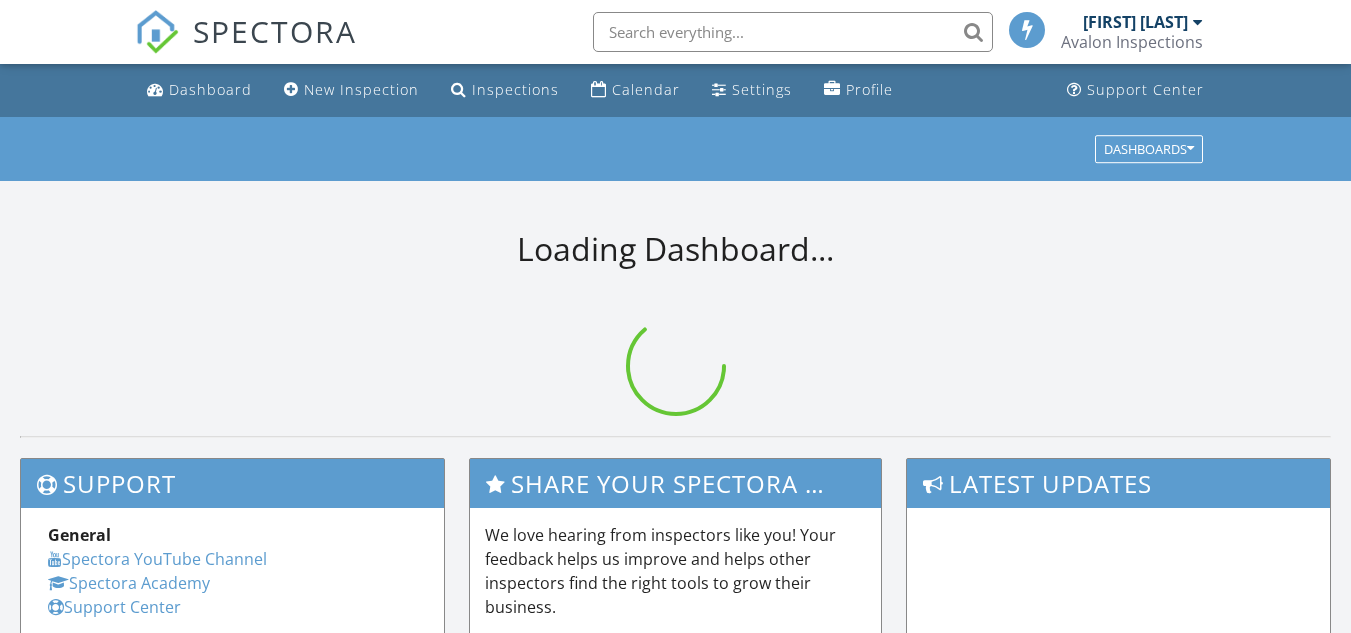 scroll, scrollTop: 0, scrollLeft: 0, axis: both 